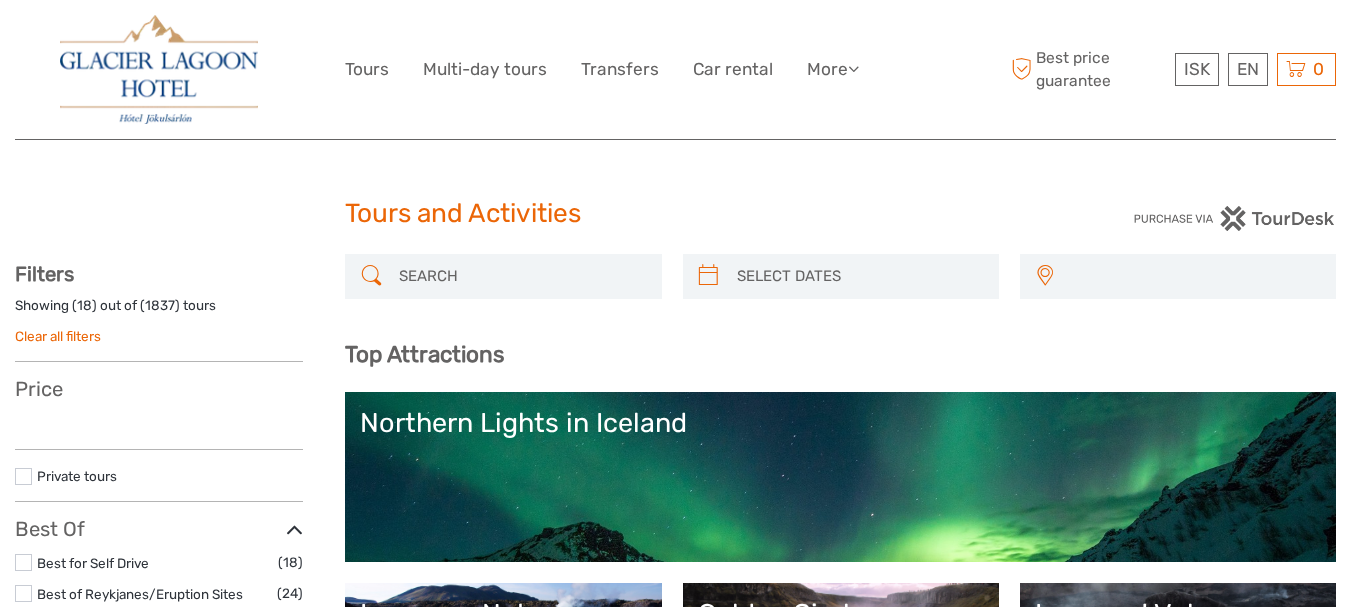 select 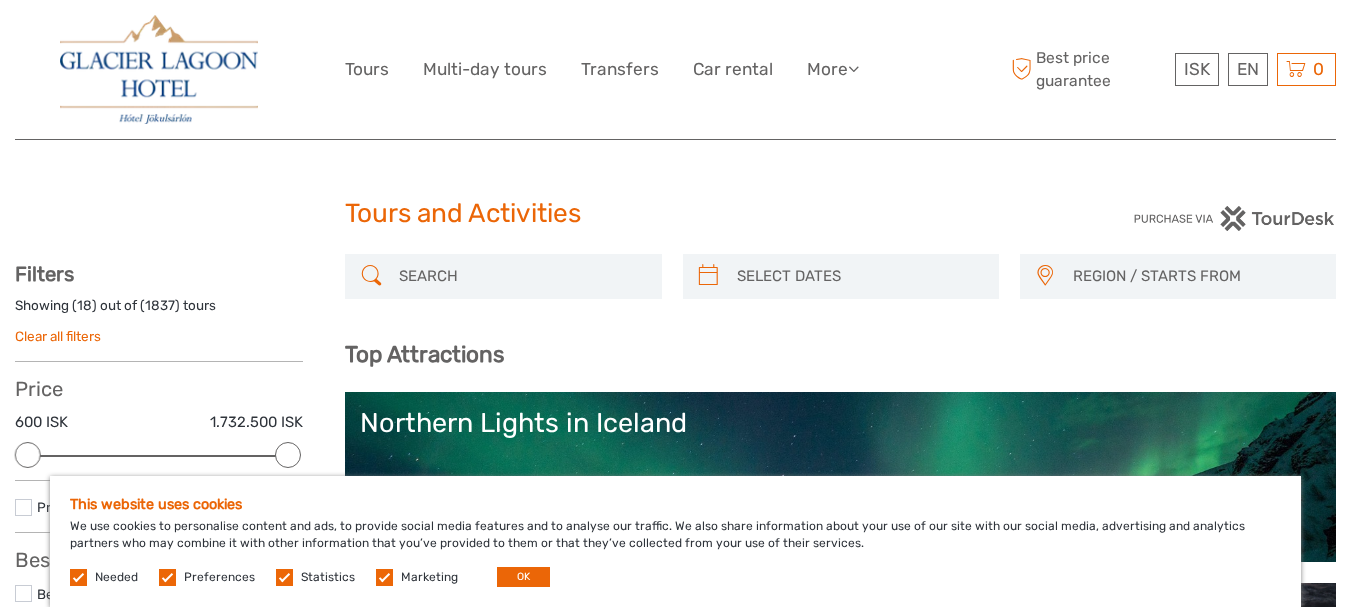 scroll, scrollTop: 0, scrollLeft: 0, axis: both 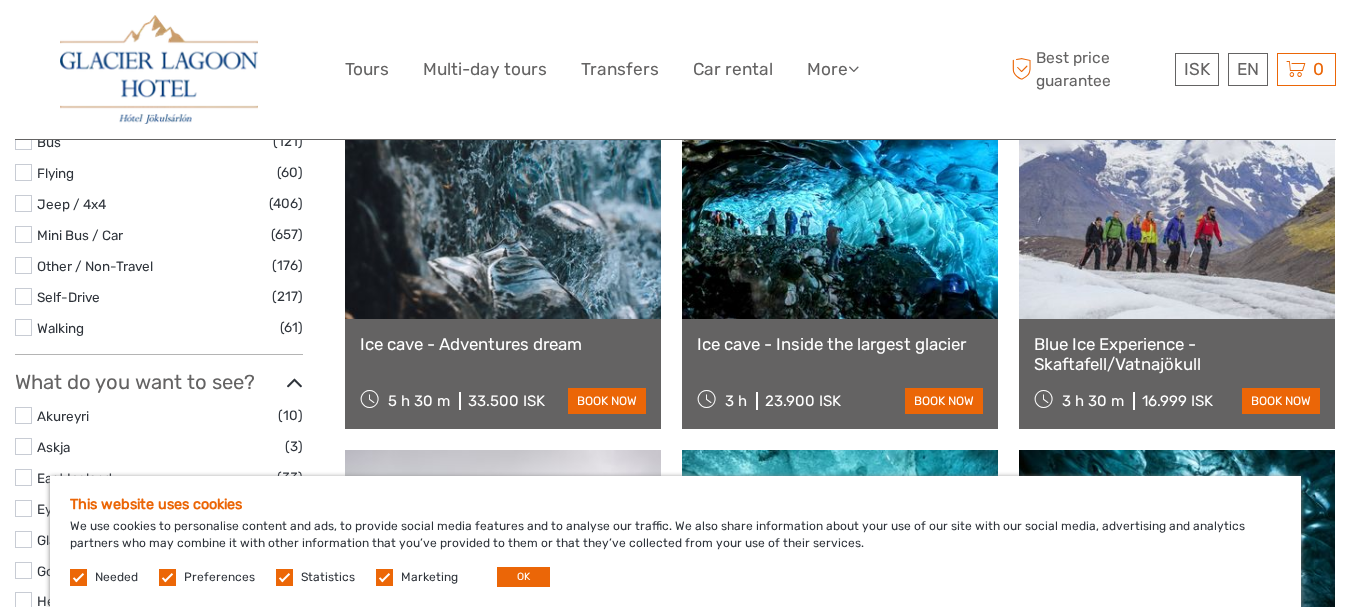 click at bounding box center [840, 209] 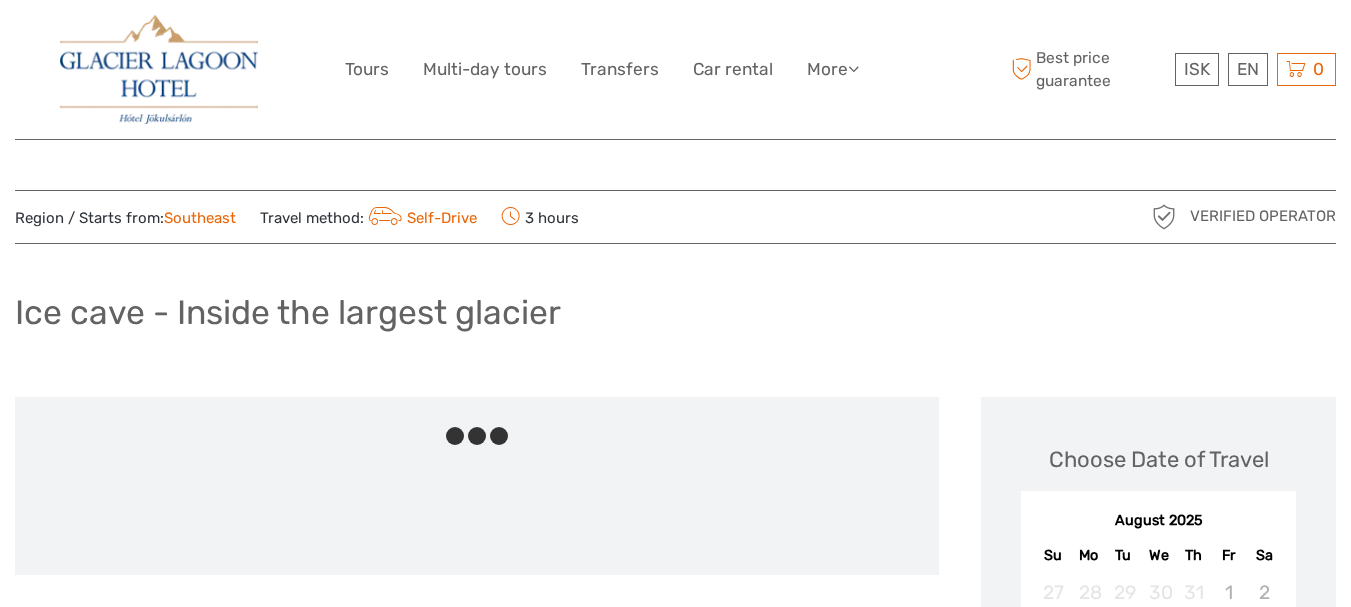 scroll, scrollTop: 0, scrollLeft: 0, axis: both 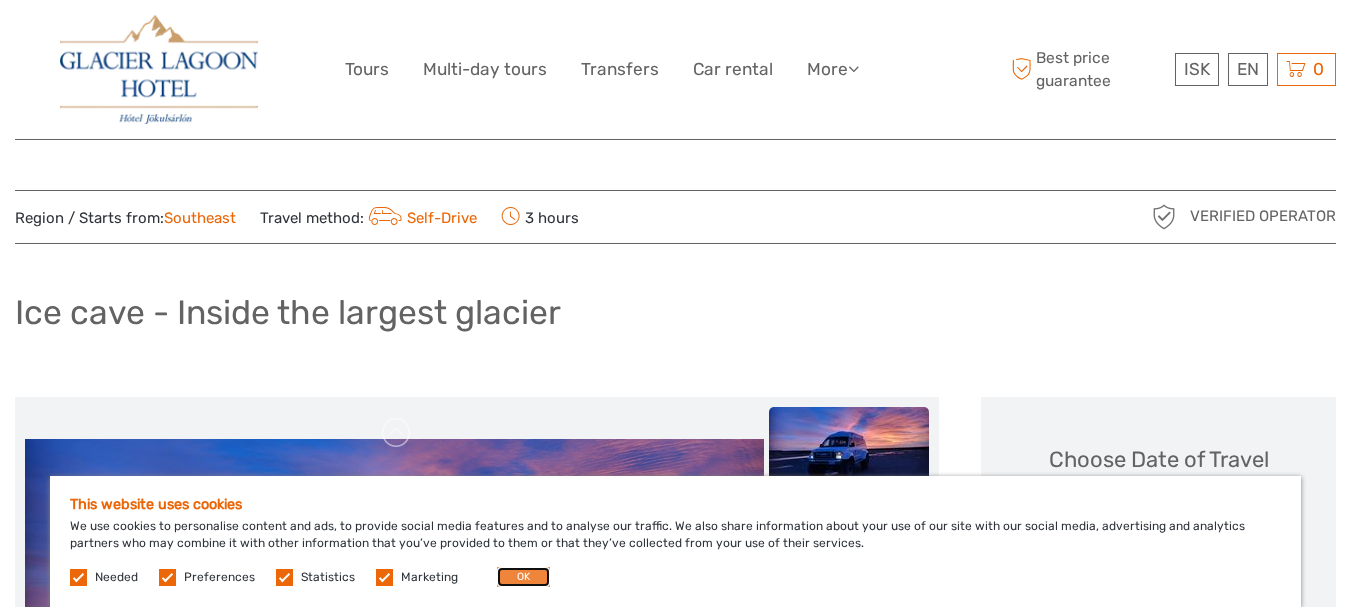 click on "OK" at bounding box center [523, 577] 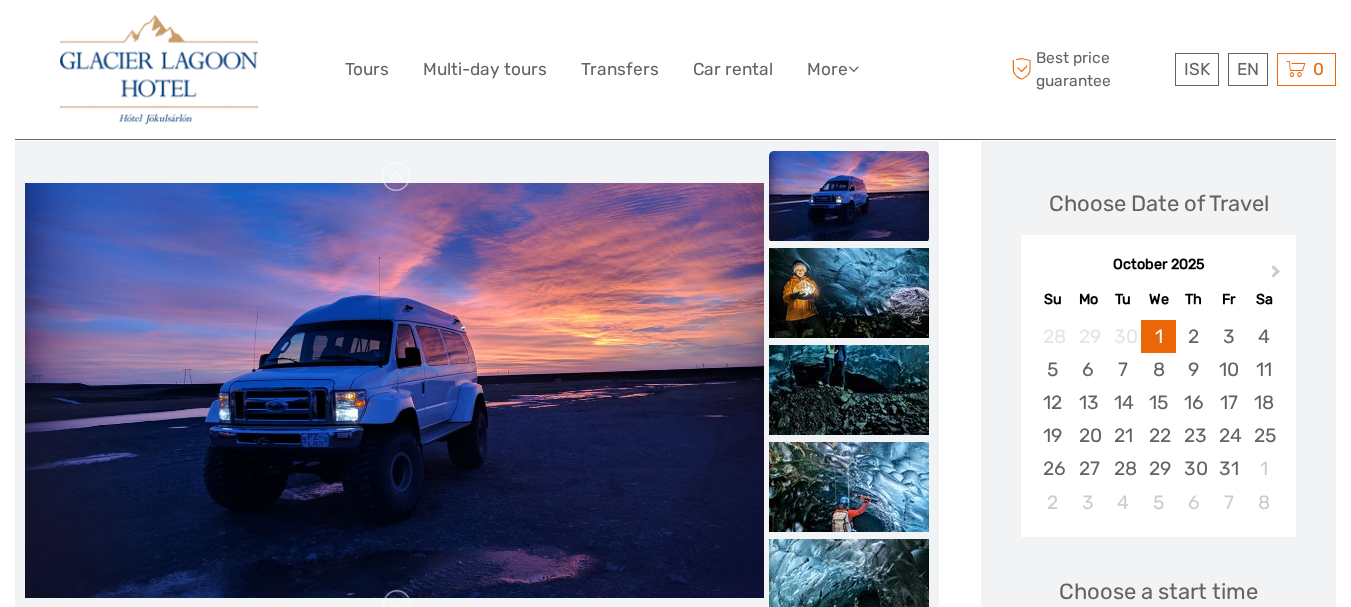 scroll, scrollTop: 410, scrollLeft: 0, axis: vertical 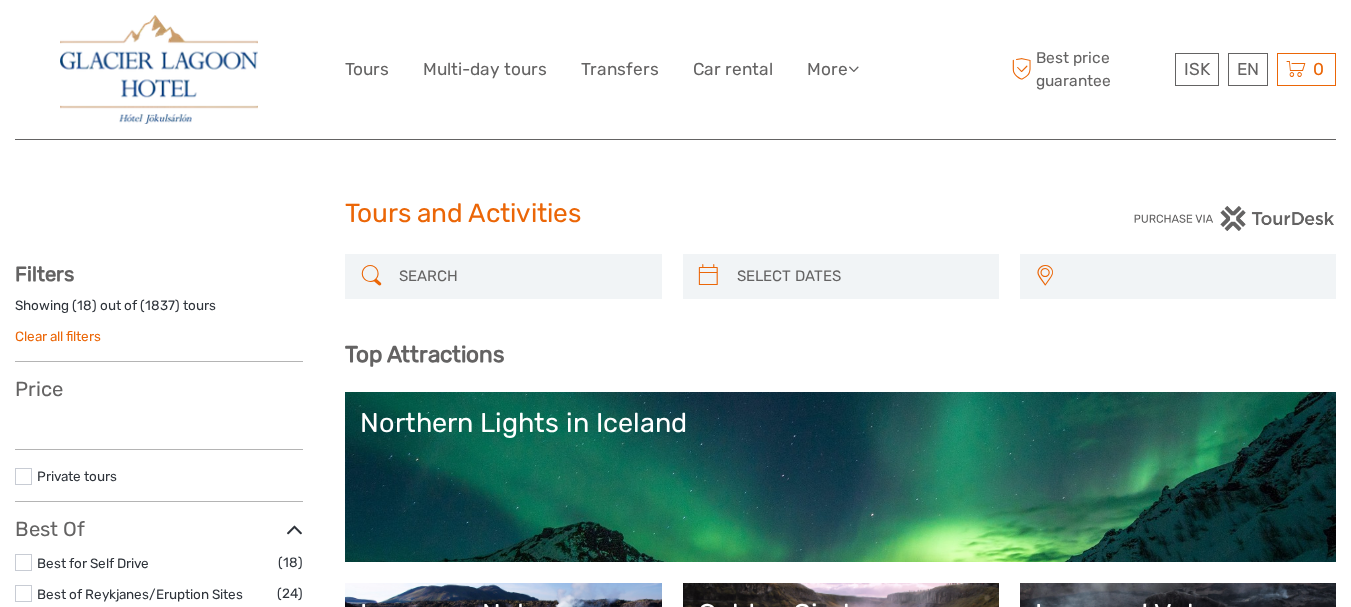 select 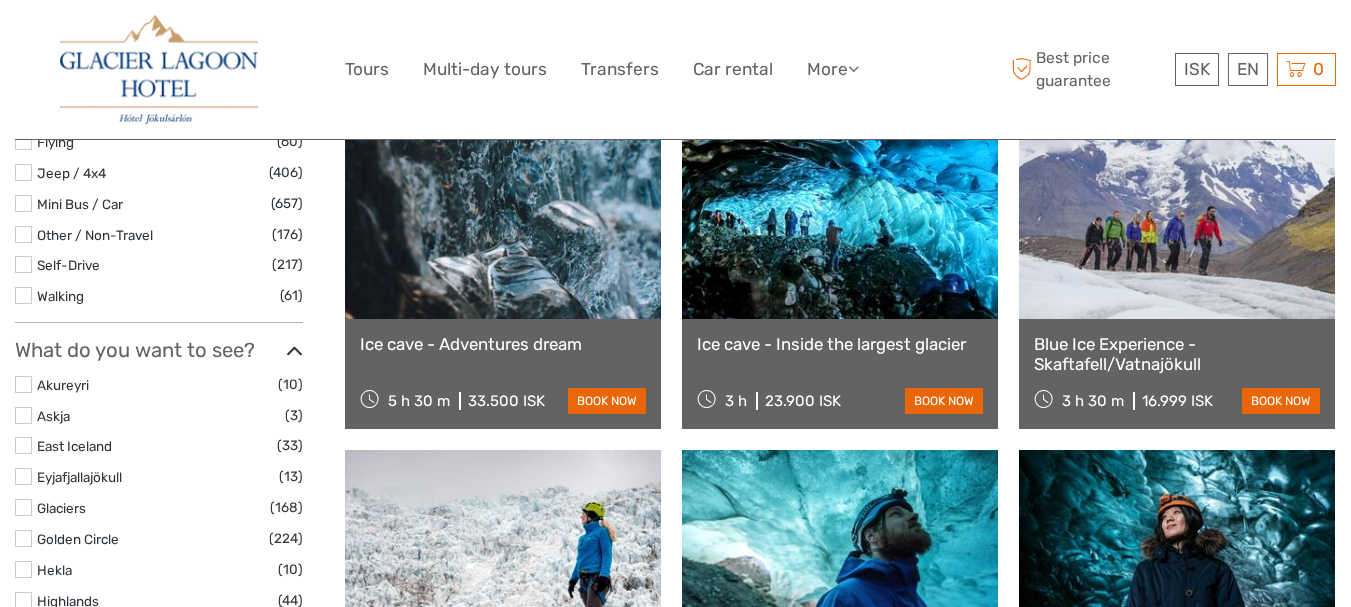 scroll, scrollTop: 726, scrollLeft: 0, axis: vertical 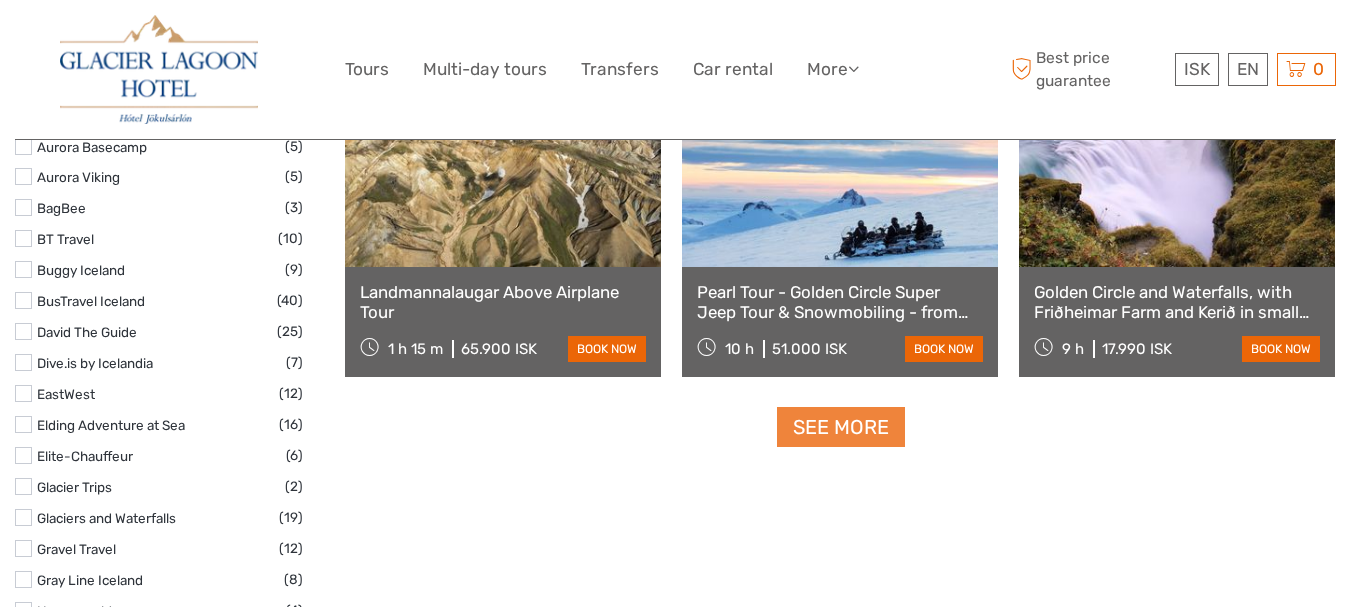 click on "See more" at bounding box center [841, 427] 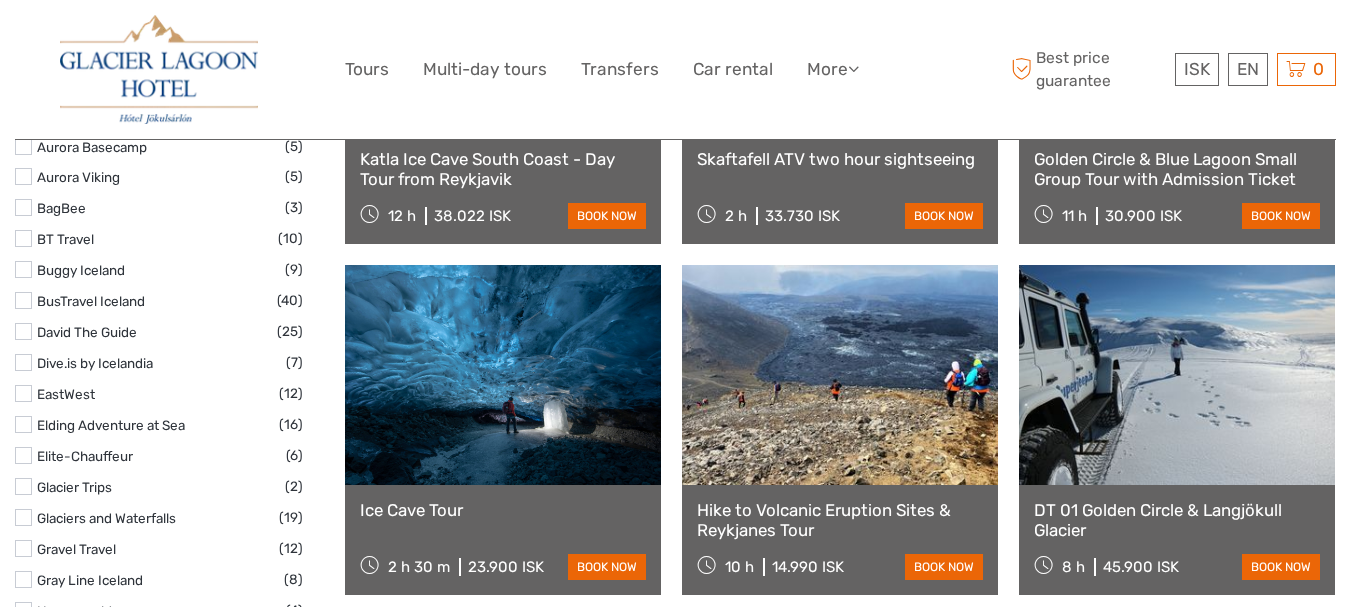 scroll, scrollTop: 2542, scrollLeft: 0, axis: vertical 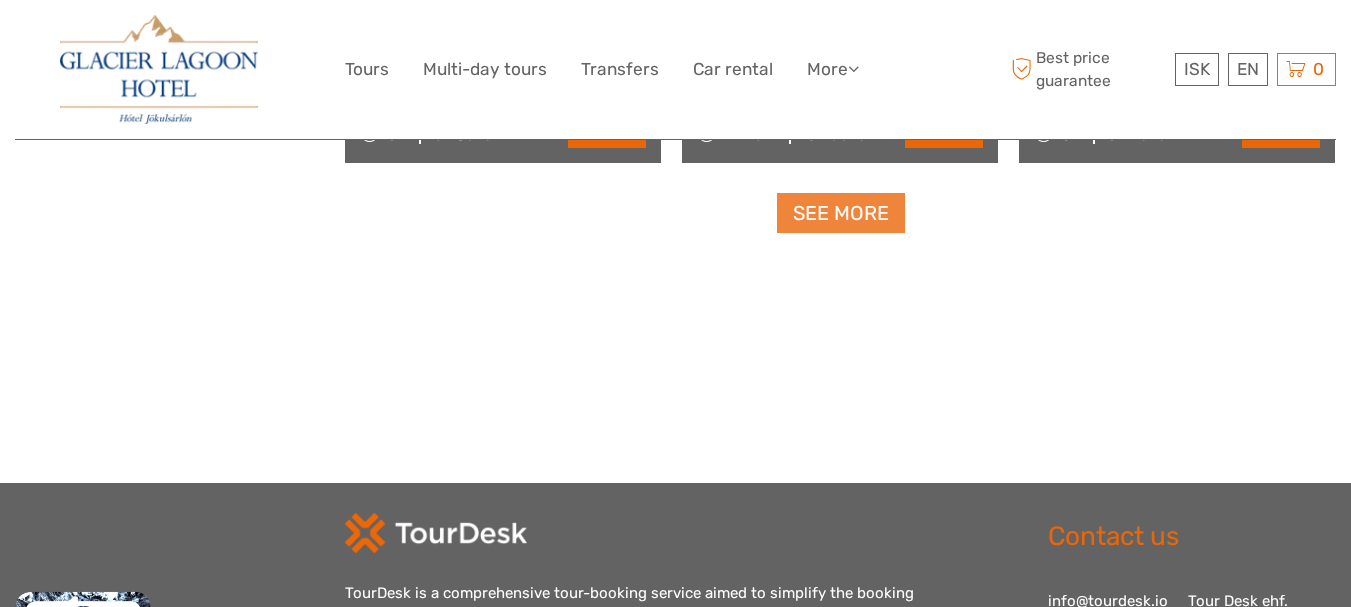 click on "See more" at bounding box center [841, 213] 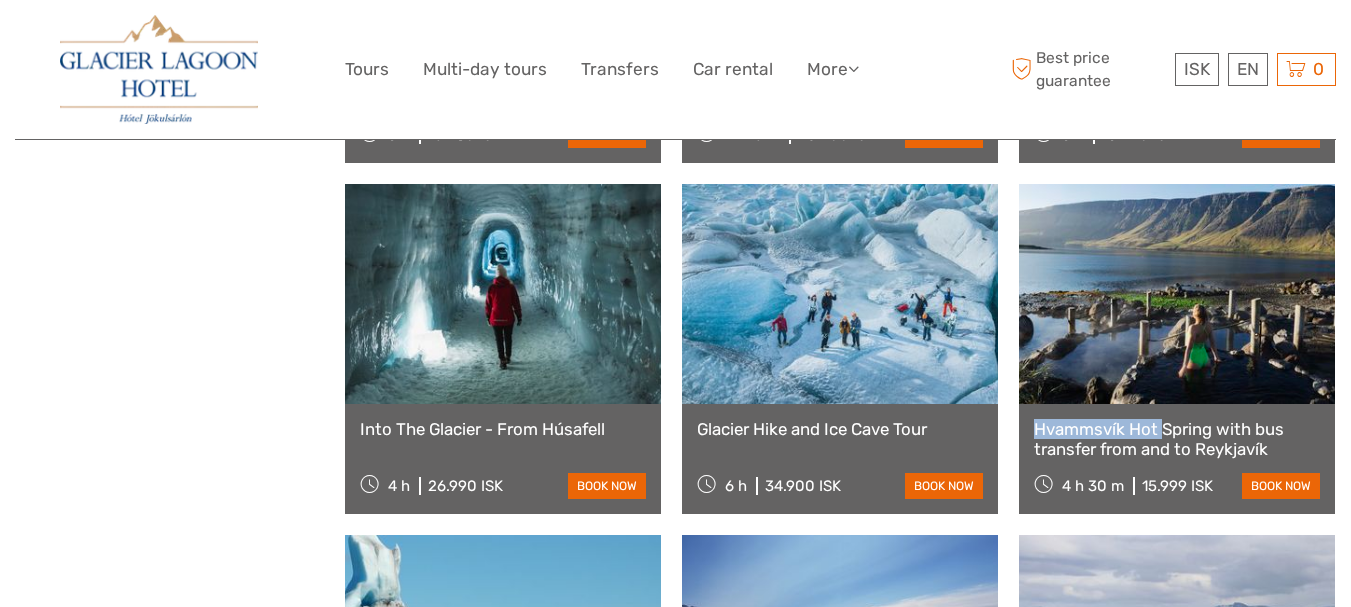 drag, startPoint x: 1122, startPoint y: 411, endPoint x: 1099, endPoint y: 188, distance: 224.18297 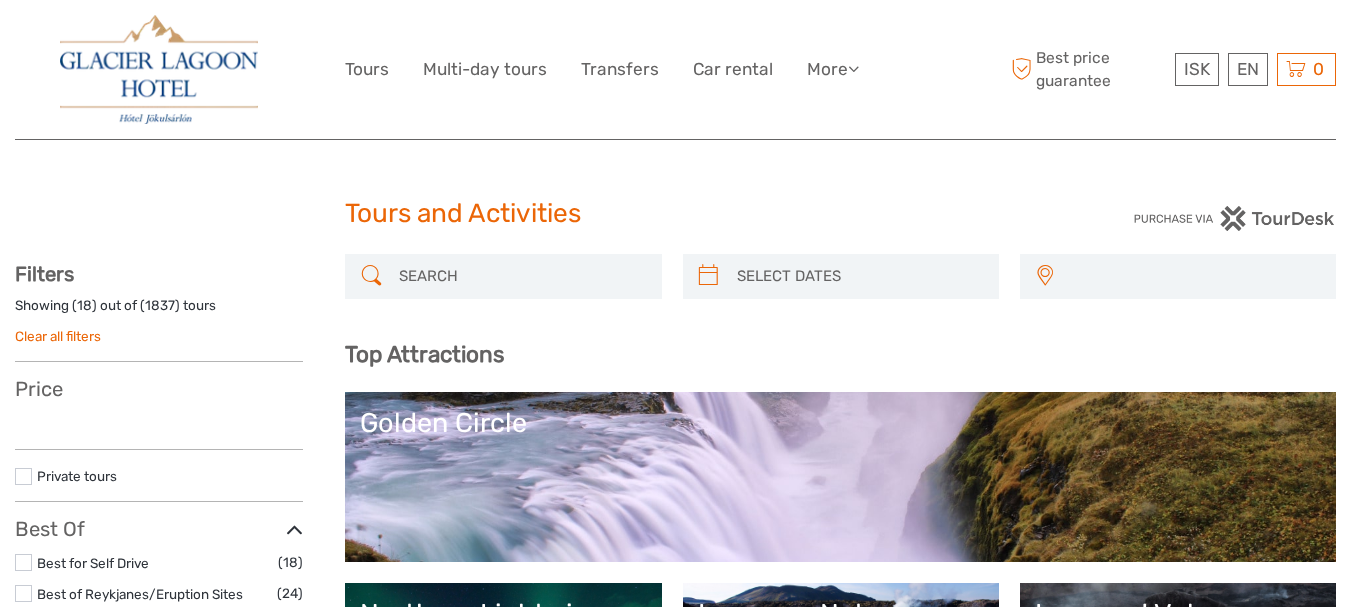 select 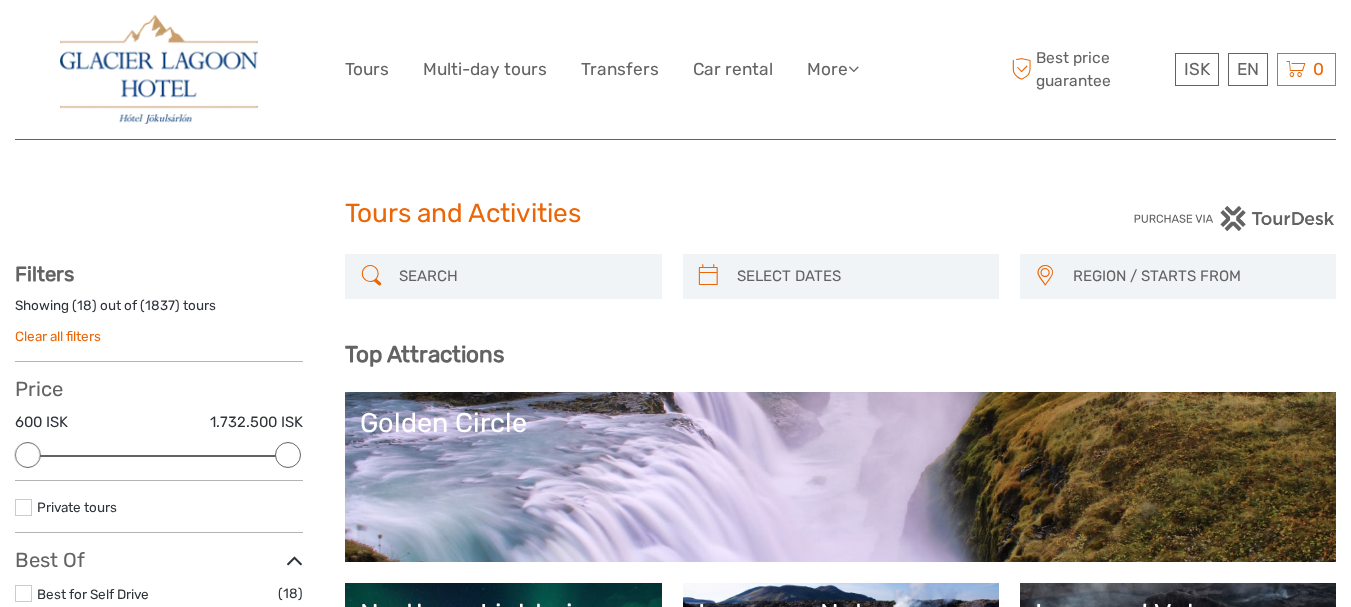 scroll, scrollTop: 0, scrollLeft: 0, axis: both 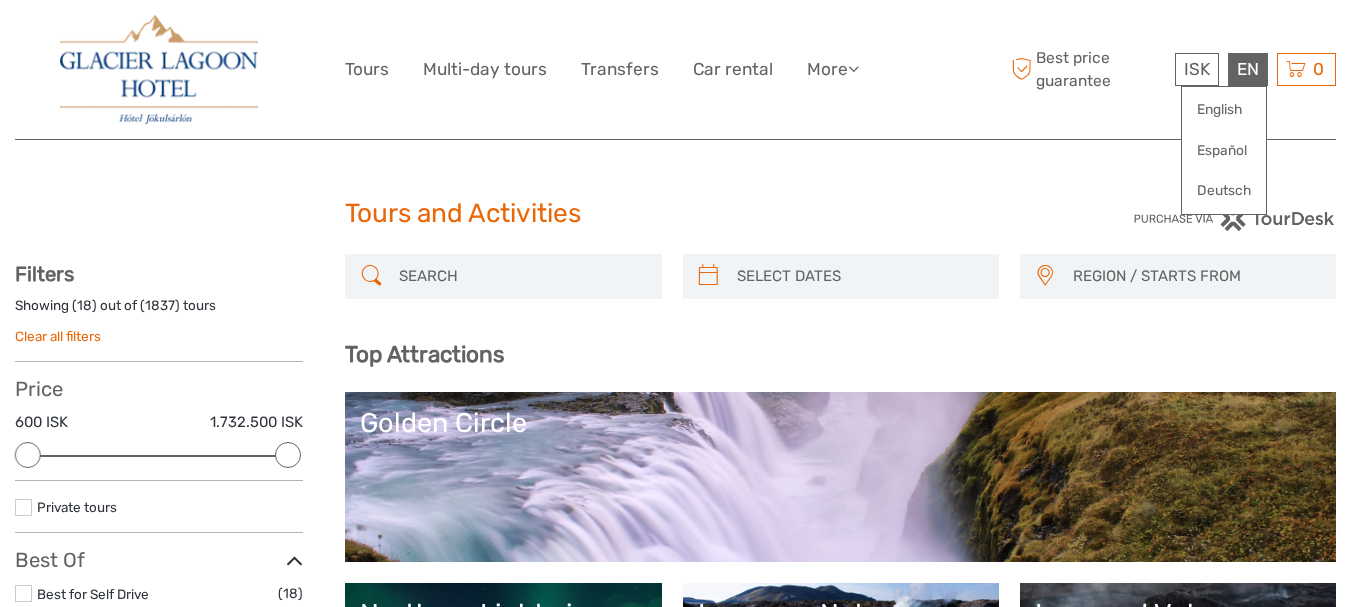 click on "EN
English
Español
Deutsch" at bounding box center (1248, 69) 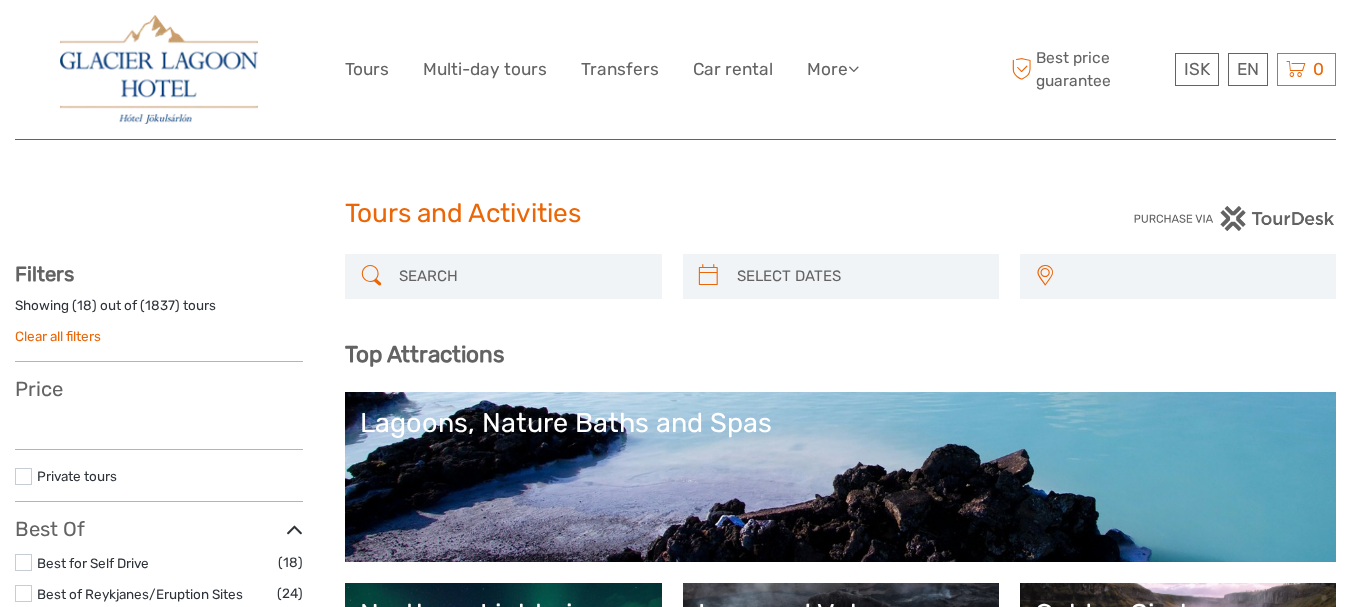 select 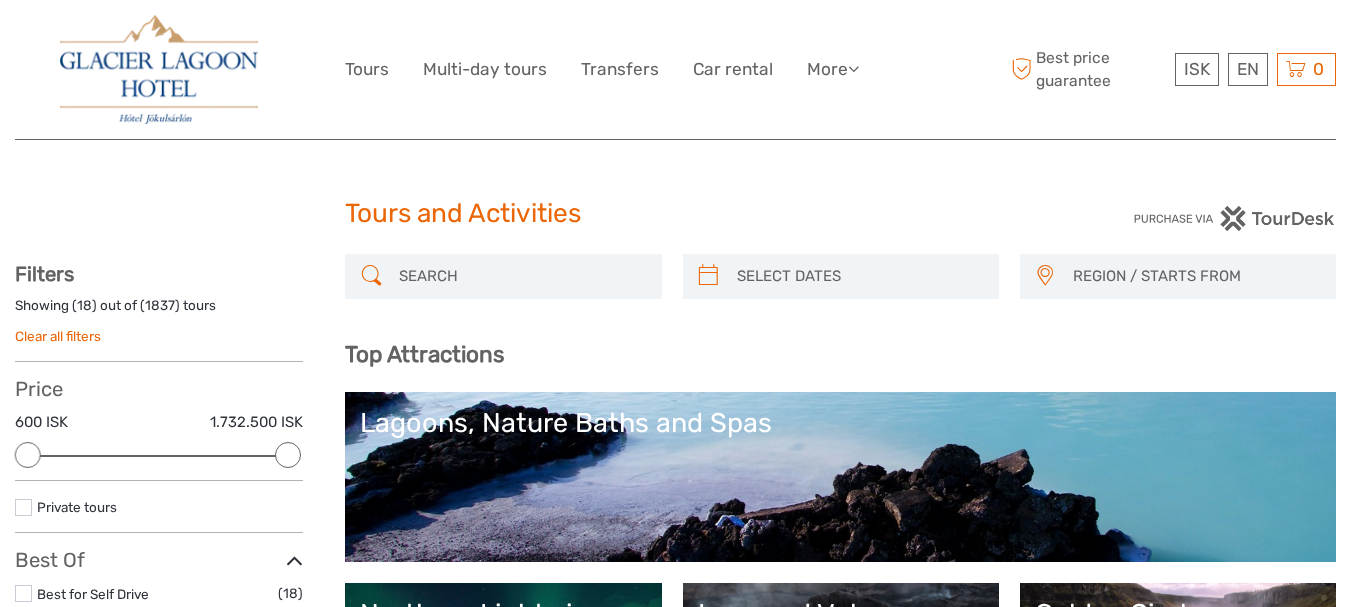 scroll, scrollTop: 0, scrollLeft: 0, axis: both 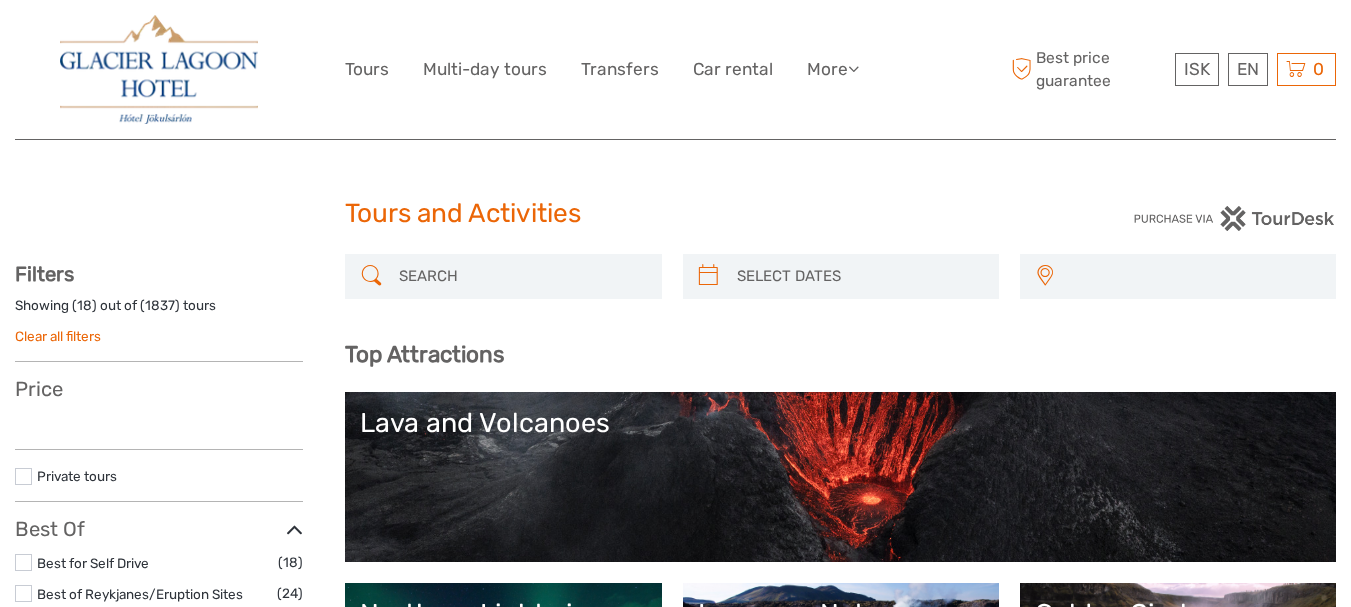 select 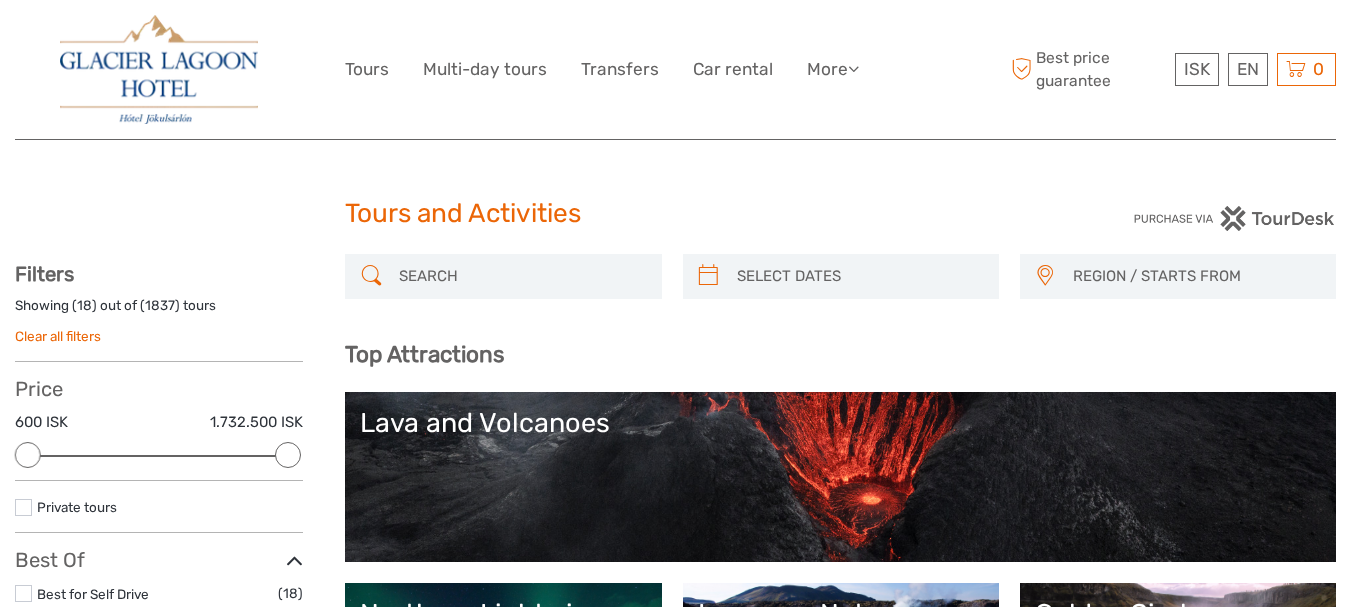 scroll, scrollTop: 0, scrollLeft: 0, axis: both 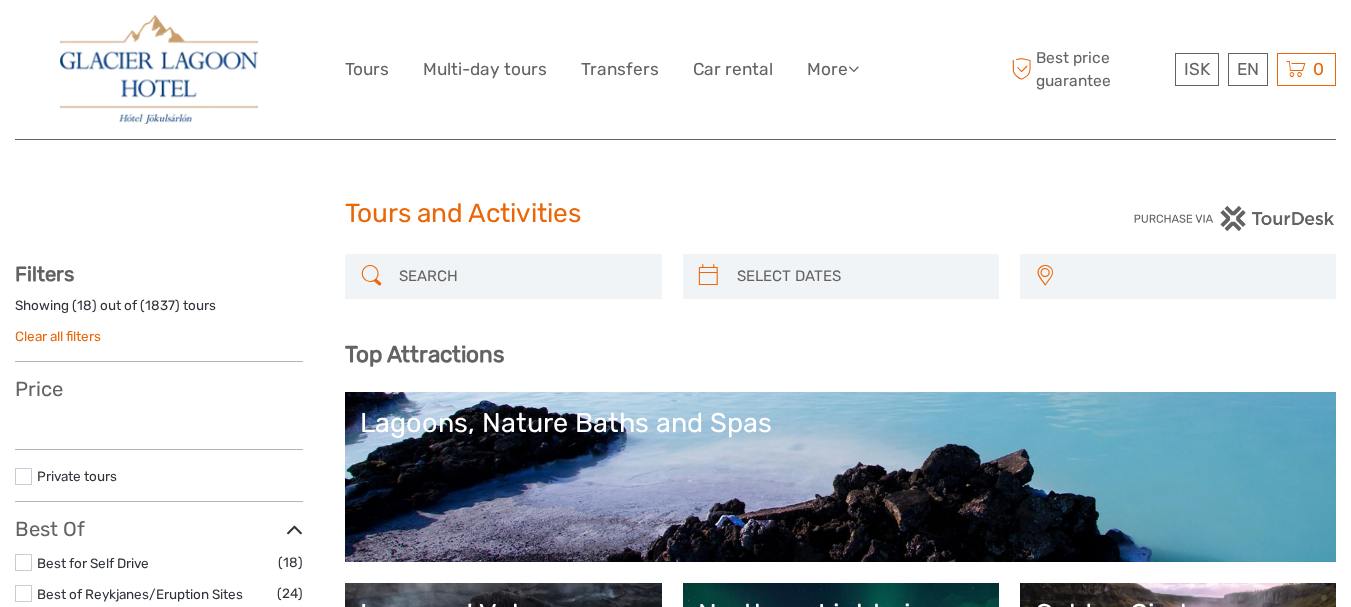 select 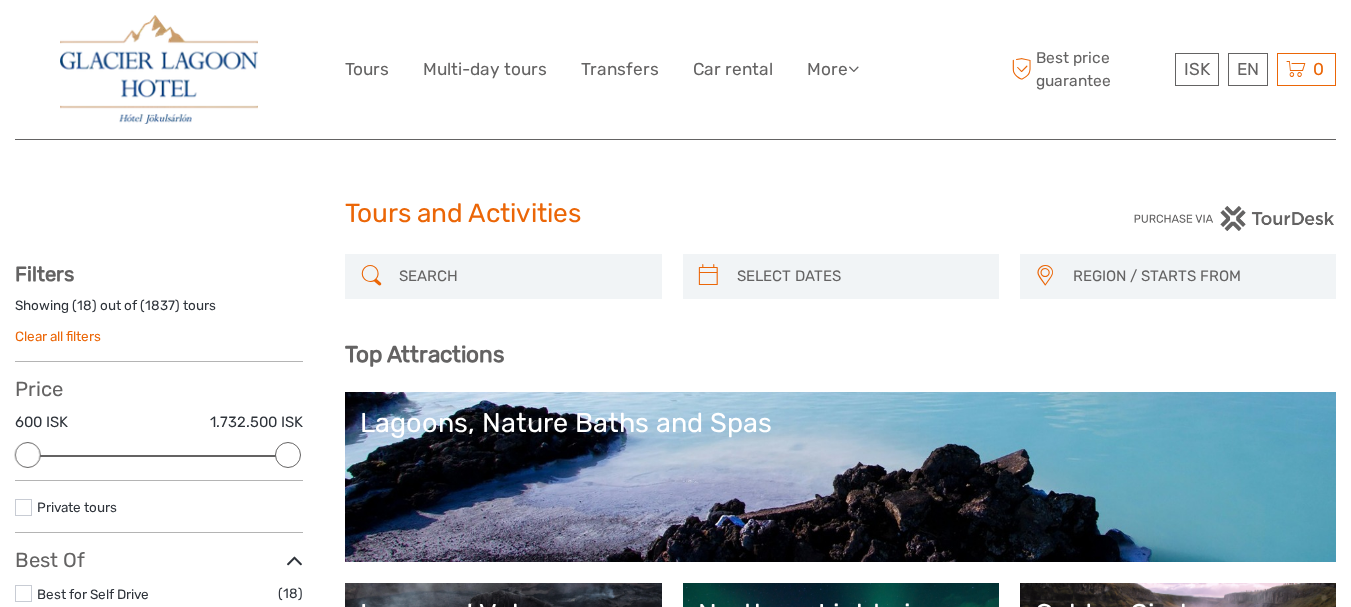 scroll, scrollTop: 0, scrollLeft: 0, axis: both 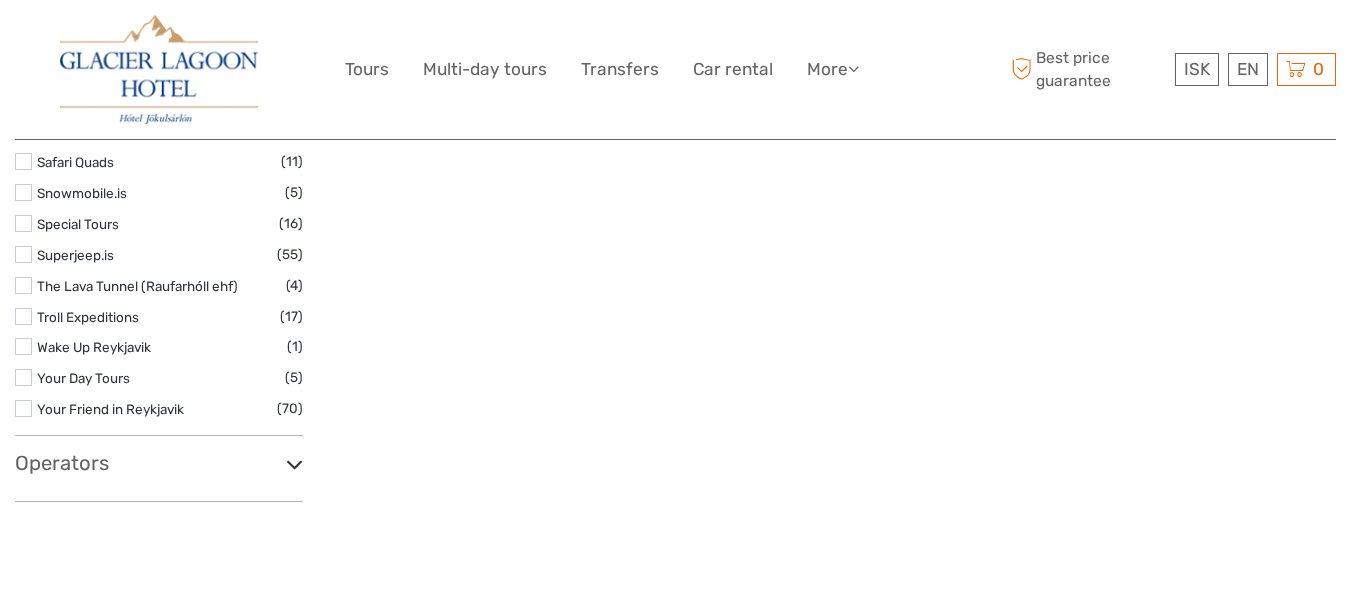 click at bounding box center (23, 192) 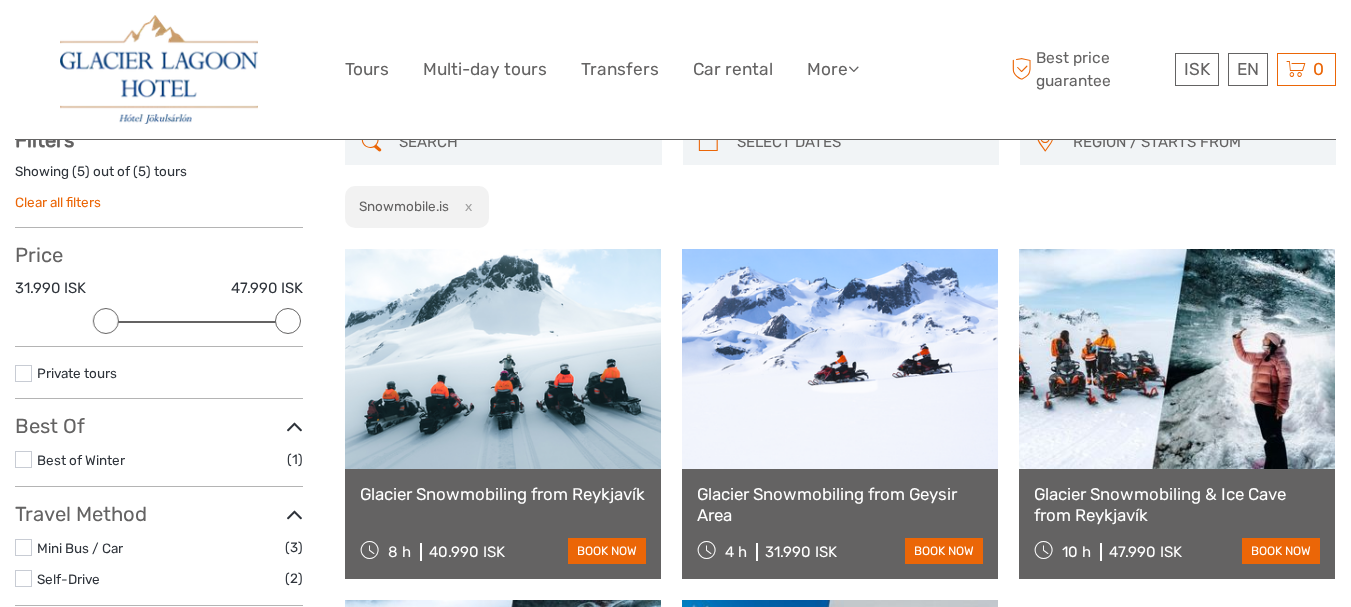 scroll, scrollTop: 114, scrollLeft: 0, axis: vertical 